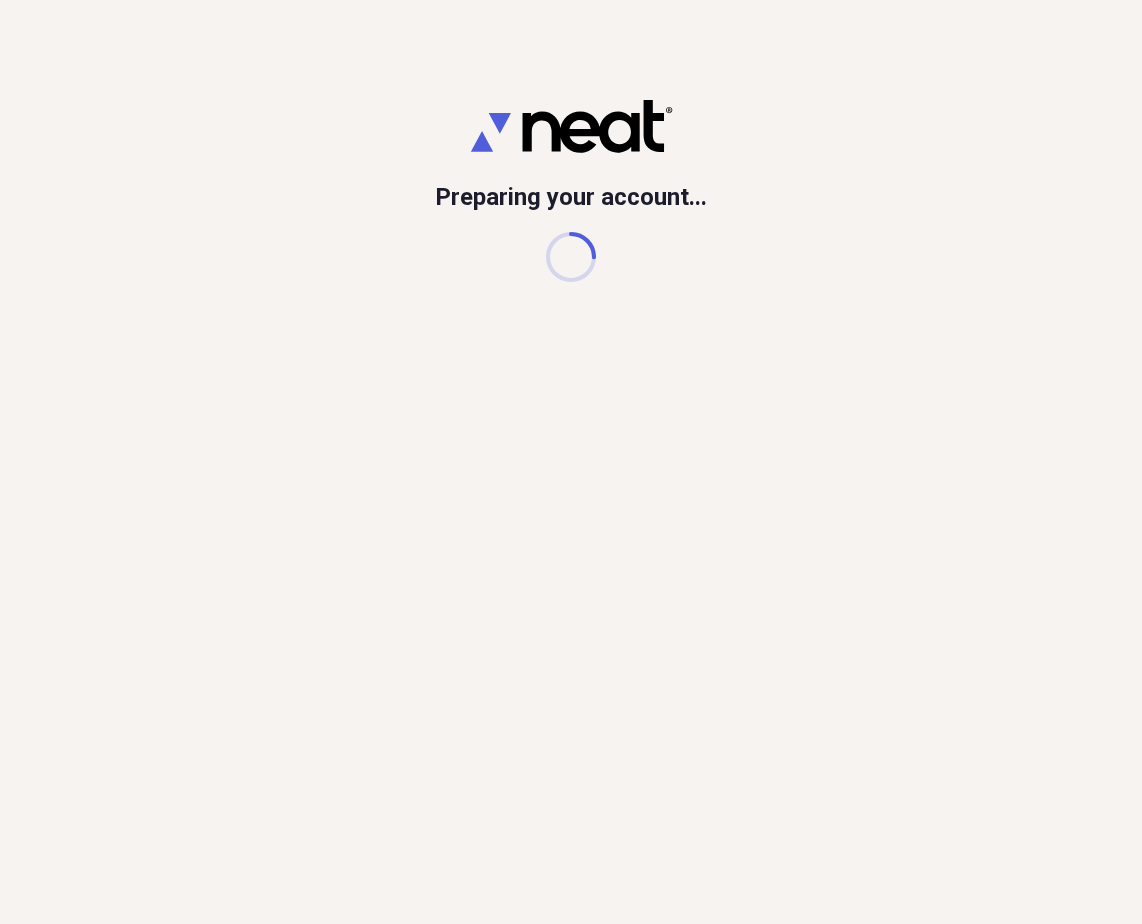 scroll, scrollTop: 0, scrollLeft: 0, axis: both 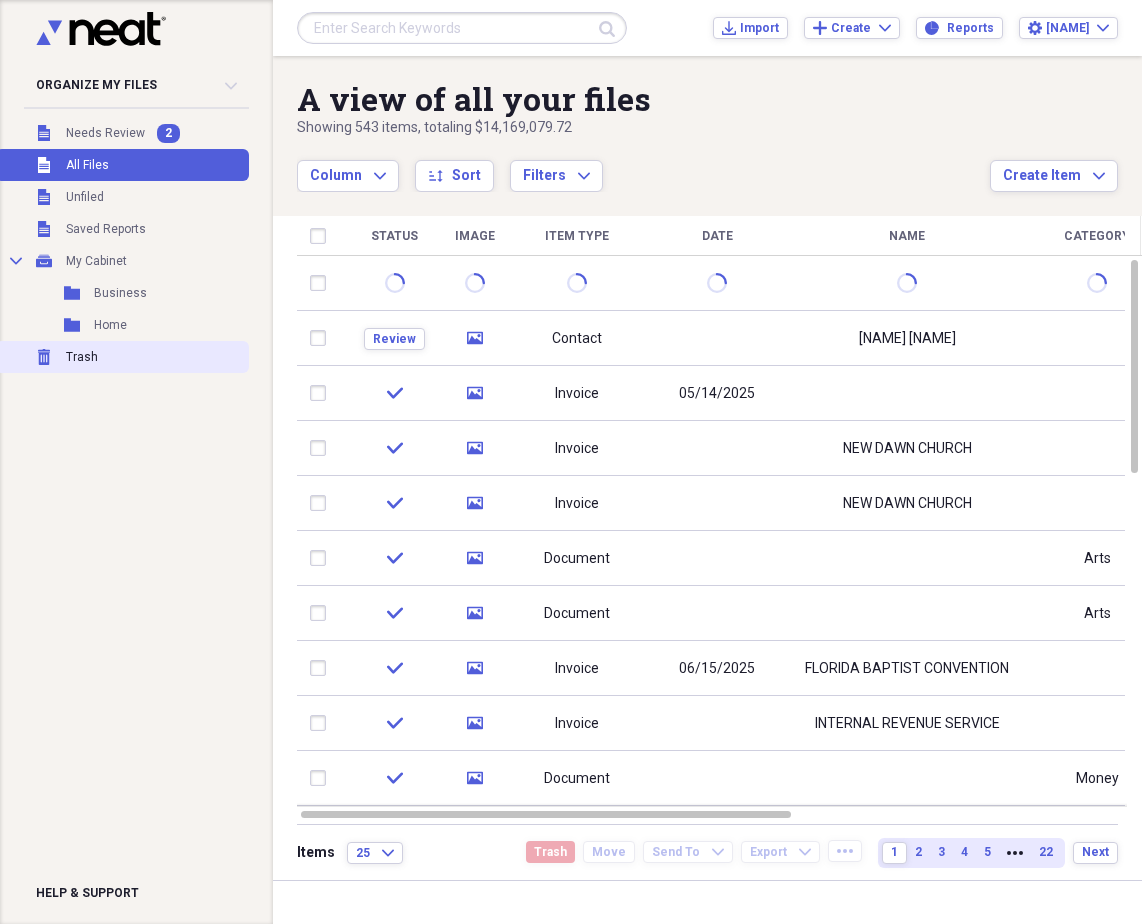 click on "Trash" at bounding box center [82, 357] 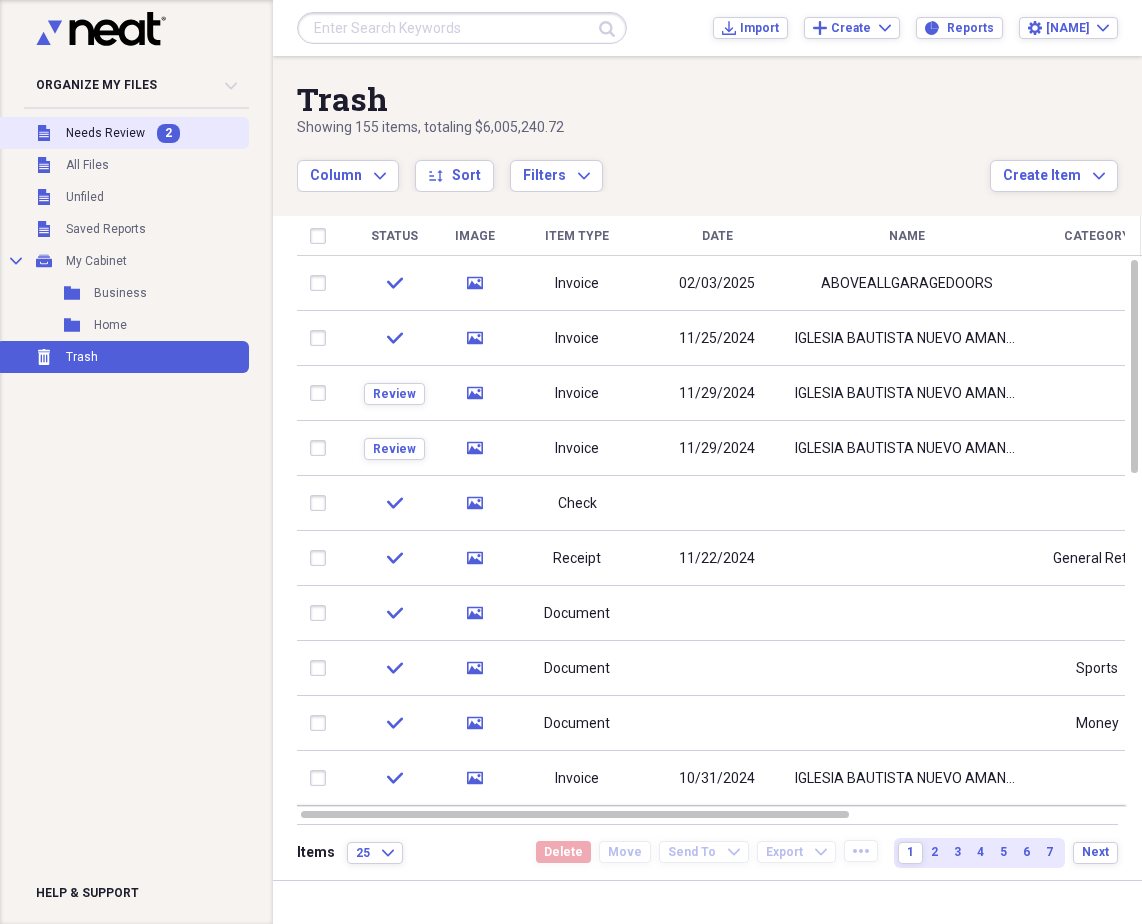 click on "Needs Review" at bounding box center [105, 133] 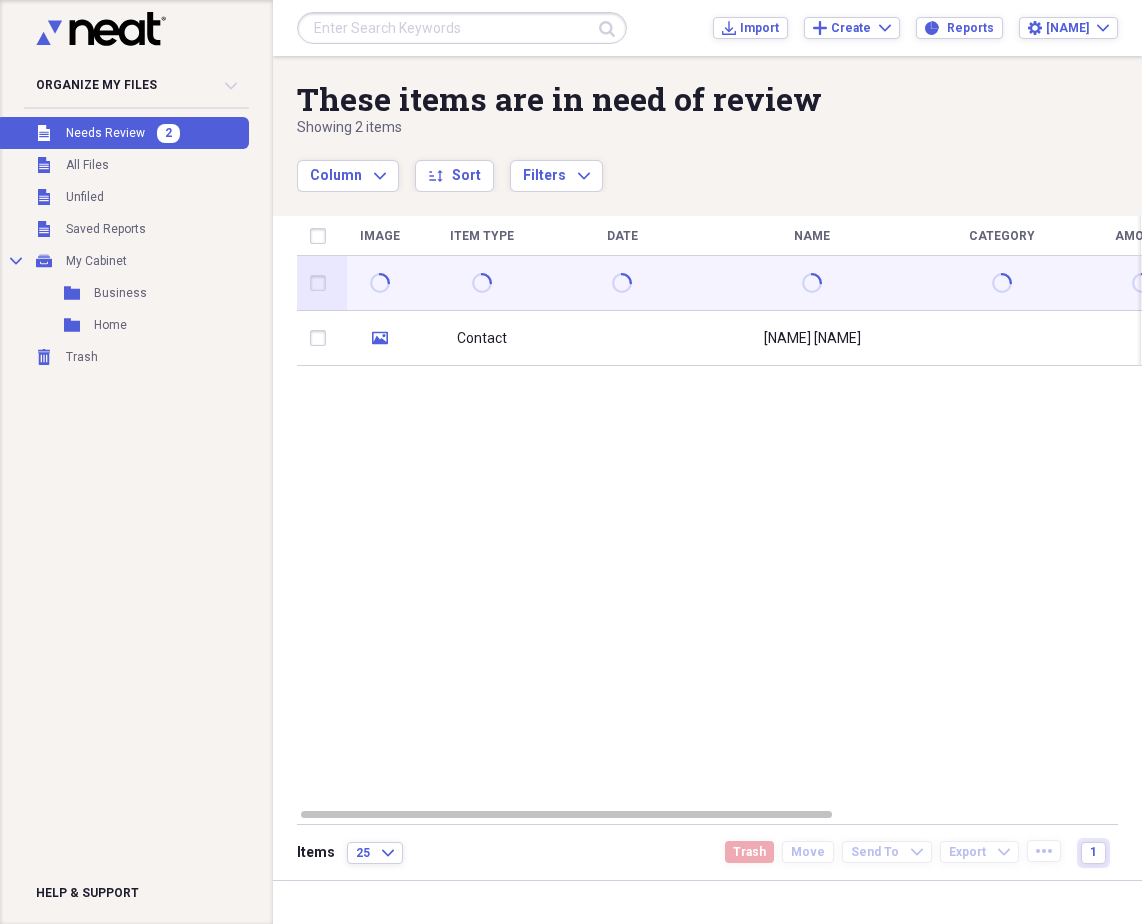 click 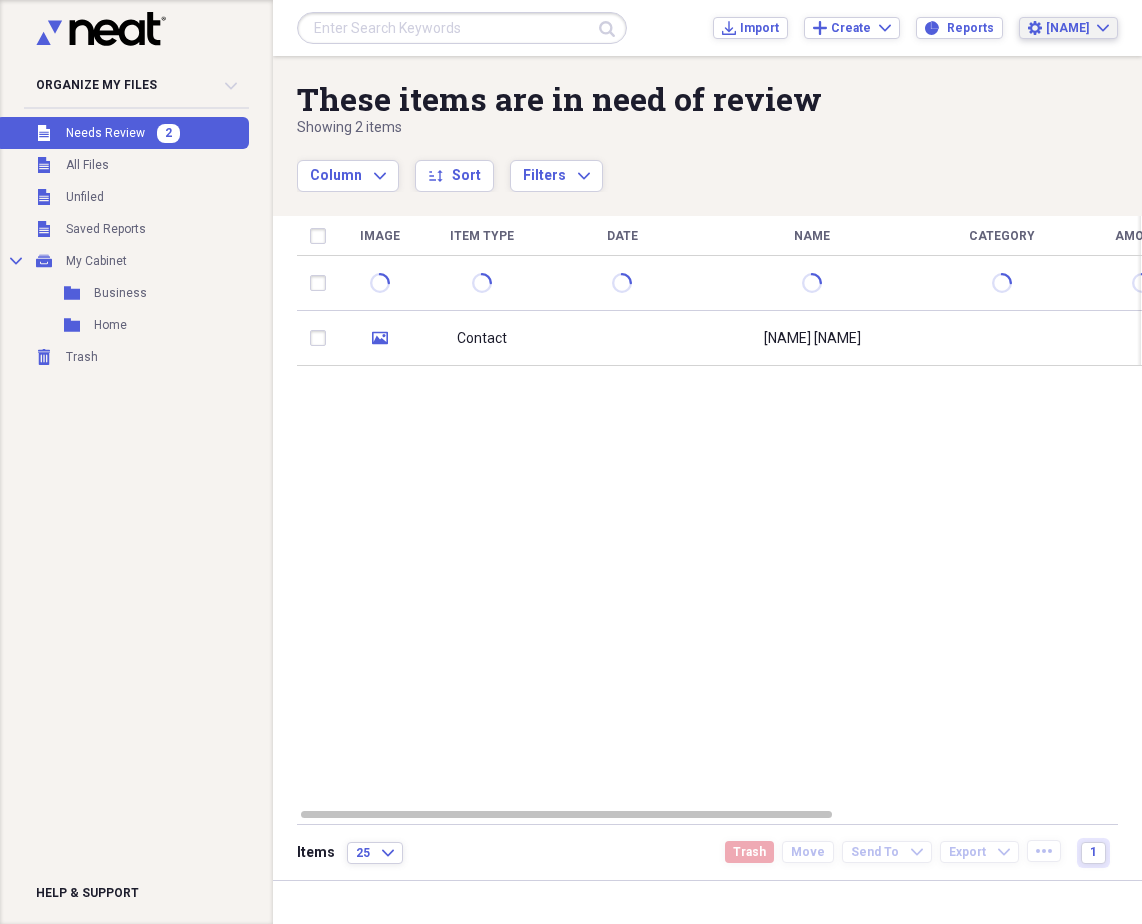 click on "Settings [NAME] Expand" at bounding box center [1068, 28] 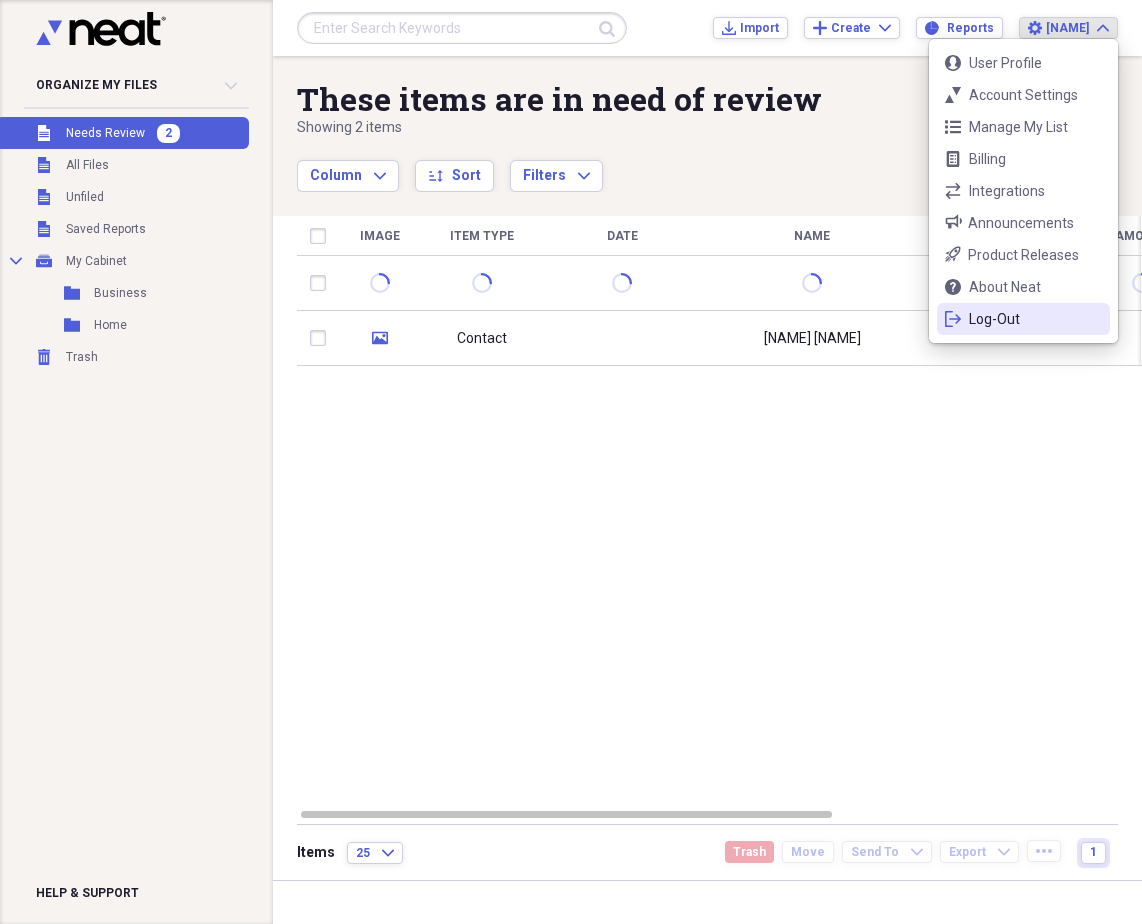 click on "Log-Out" at bounding box center [1023, 319] 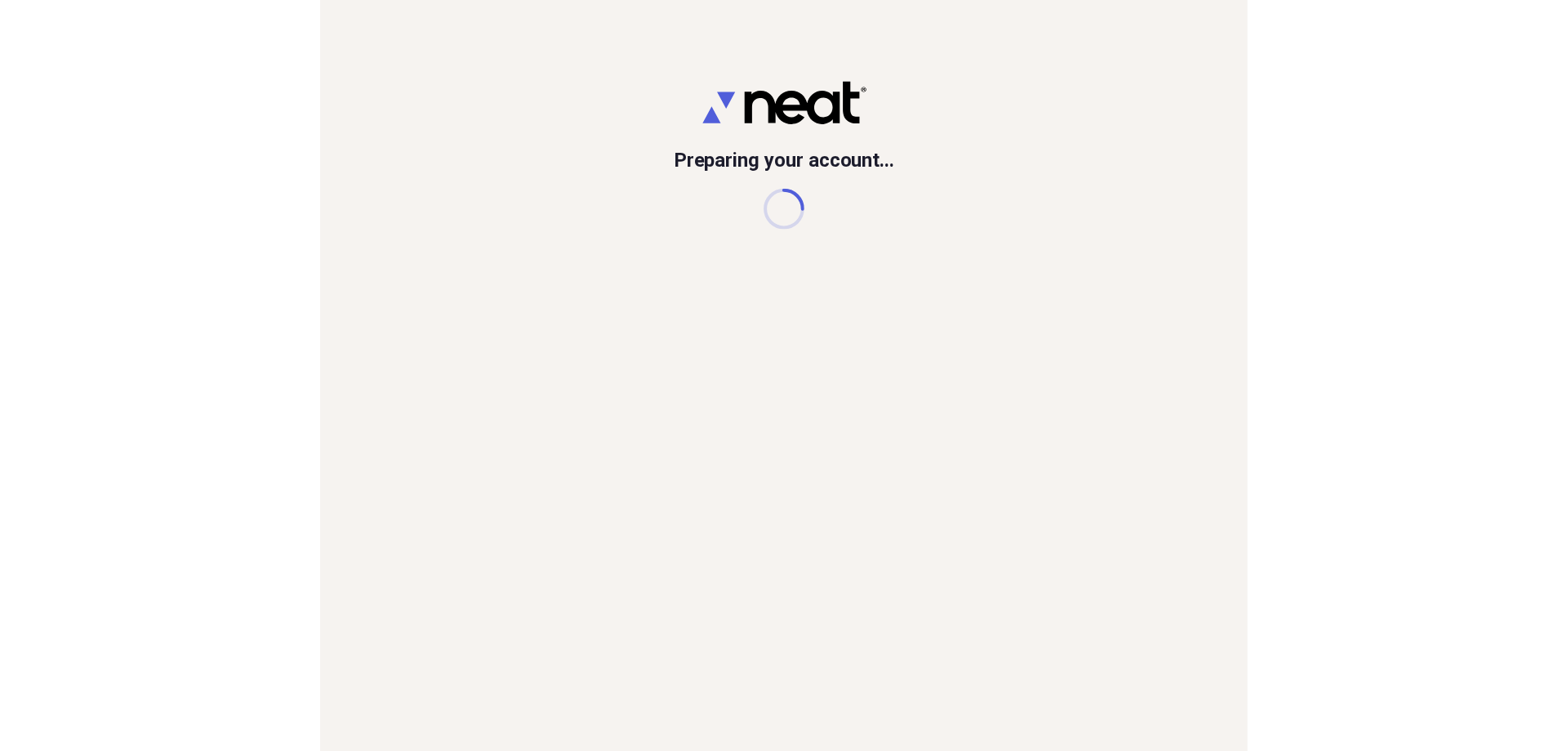 scroll, scrollTop: 0, scrollLeft: 0, axis: both 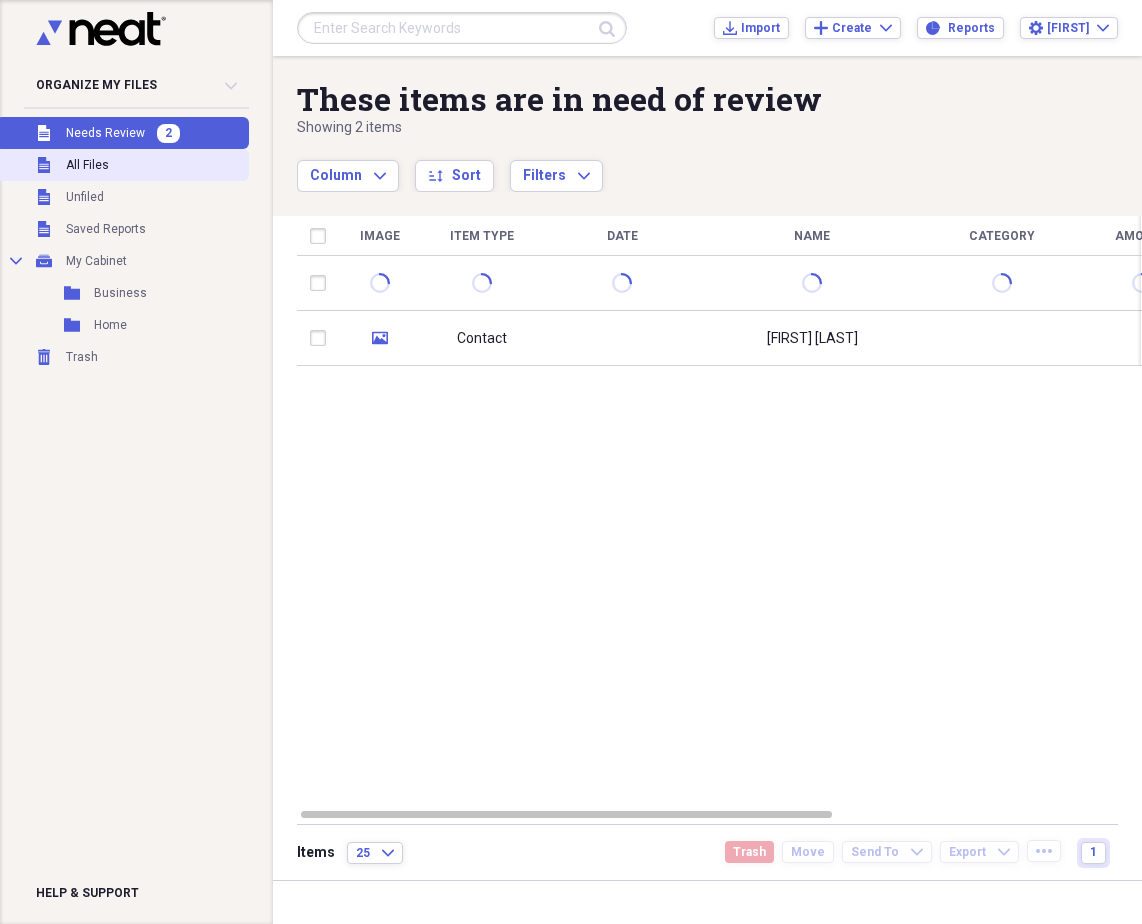 click on "Unfiled All Files" at bounding box center (122, 165) 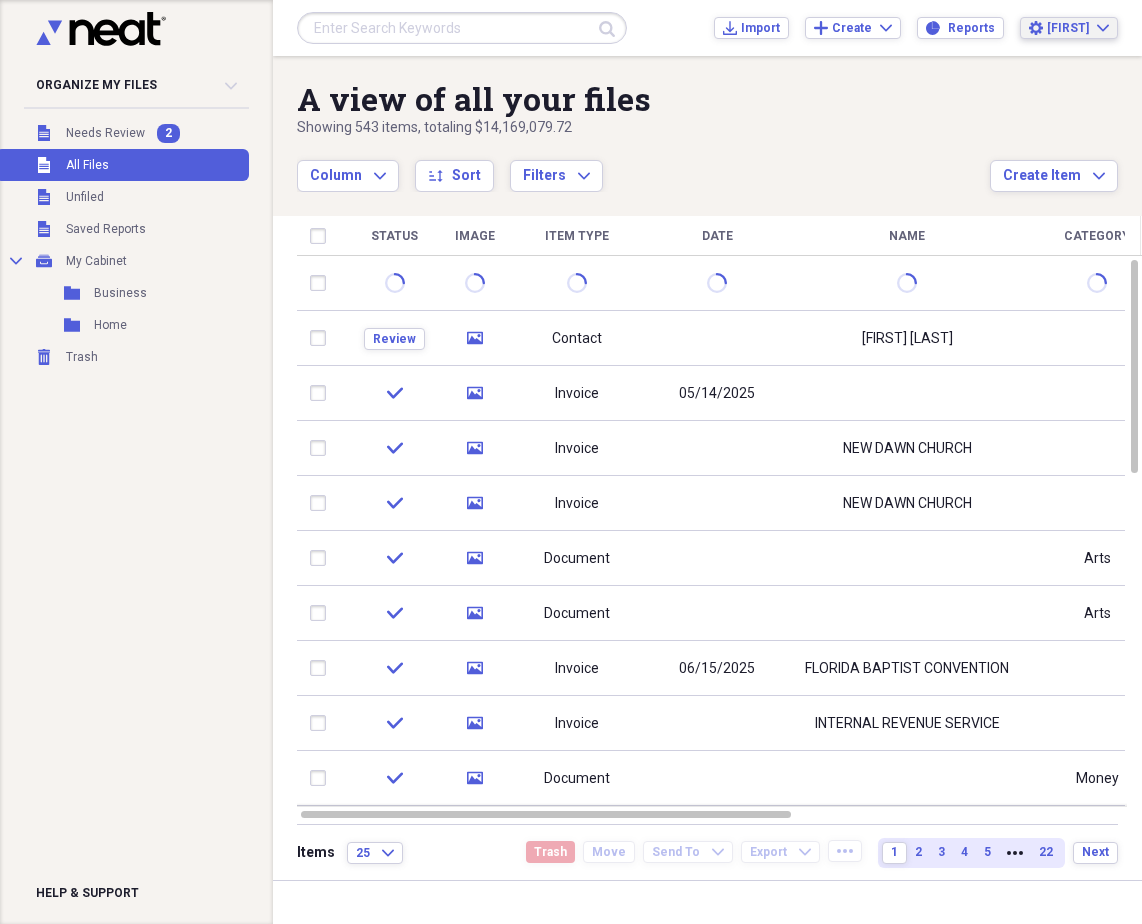 click on "Yvette Expand" at bounding box center [1078, 28] 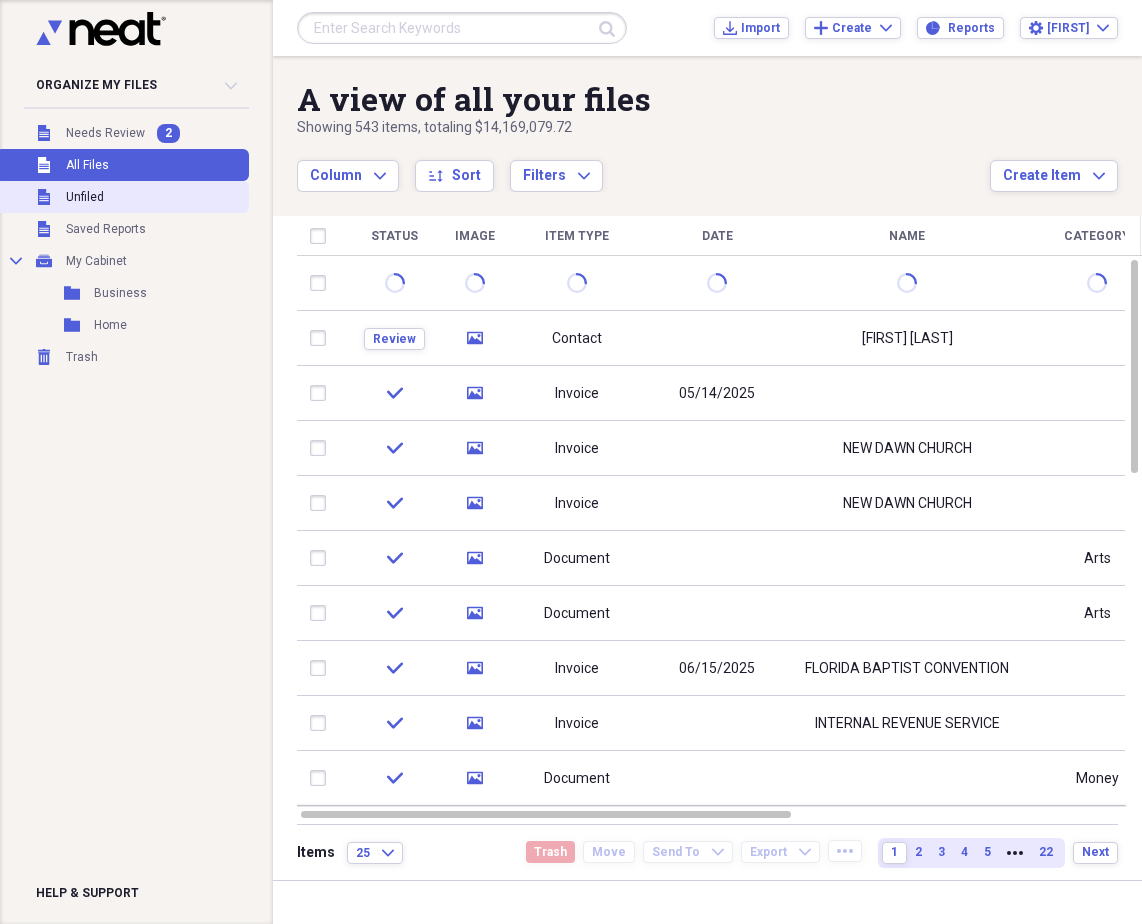 click on "Unfiled Unfiled" at bounding box center (122, 197) 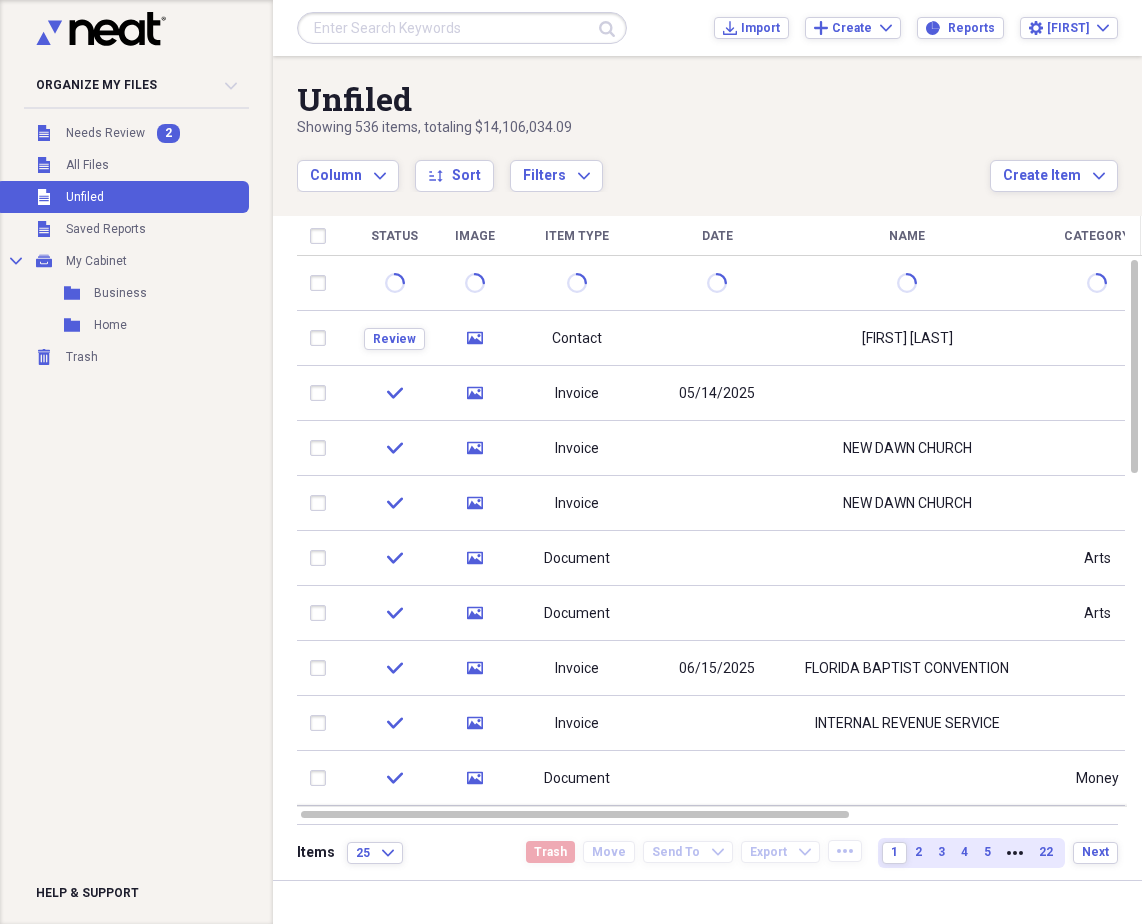 click on "Organize My Files 2 Collapse" at bounding box center [136, 85] 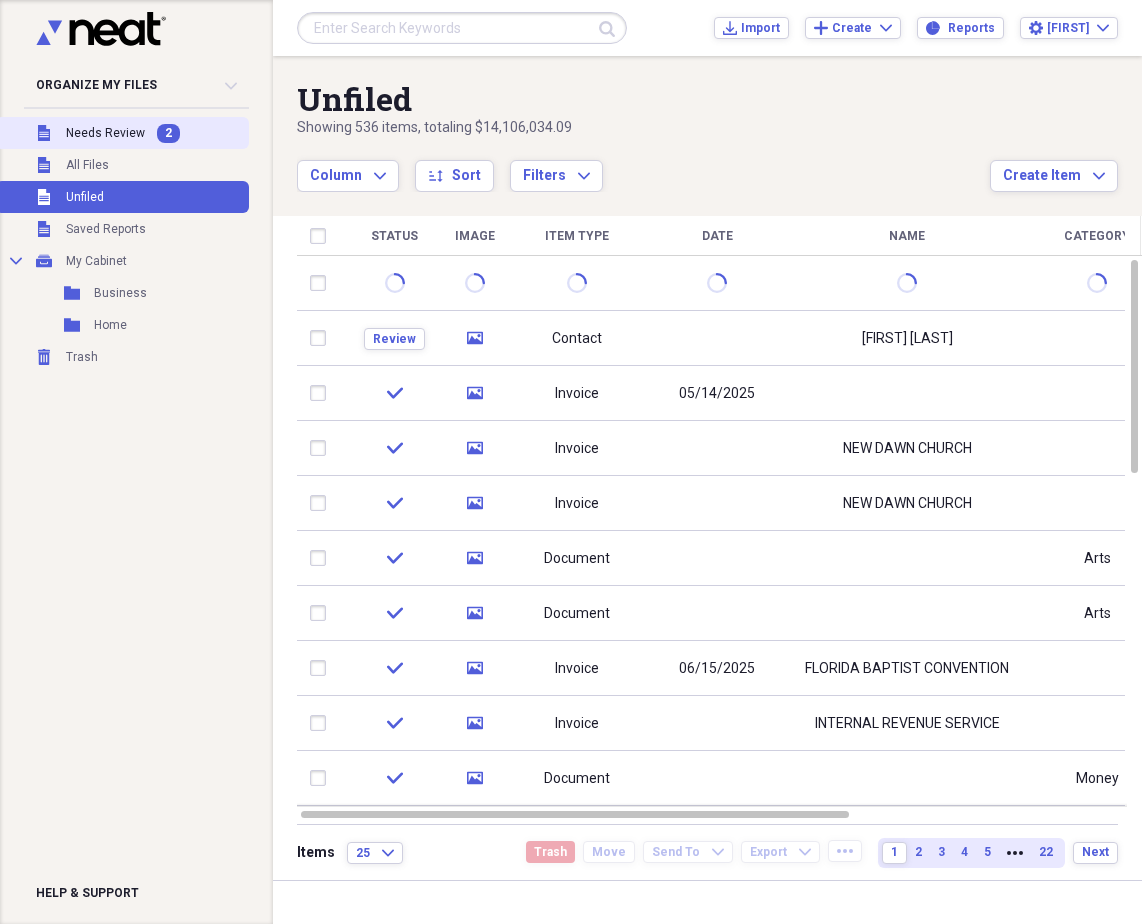 click on "Unfiled Needs Review 2" at bounding box center (122, 133) 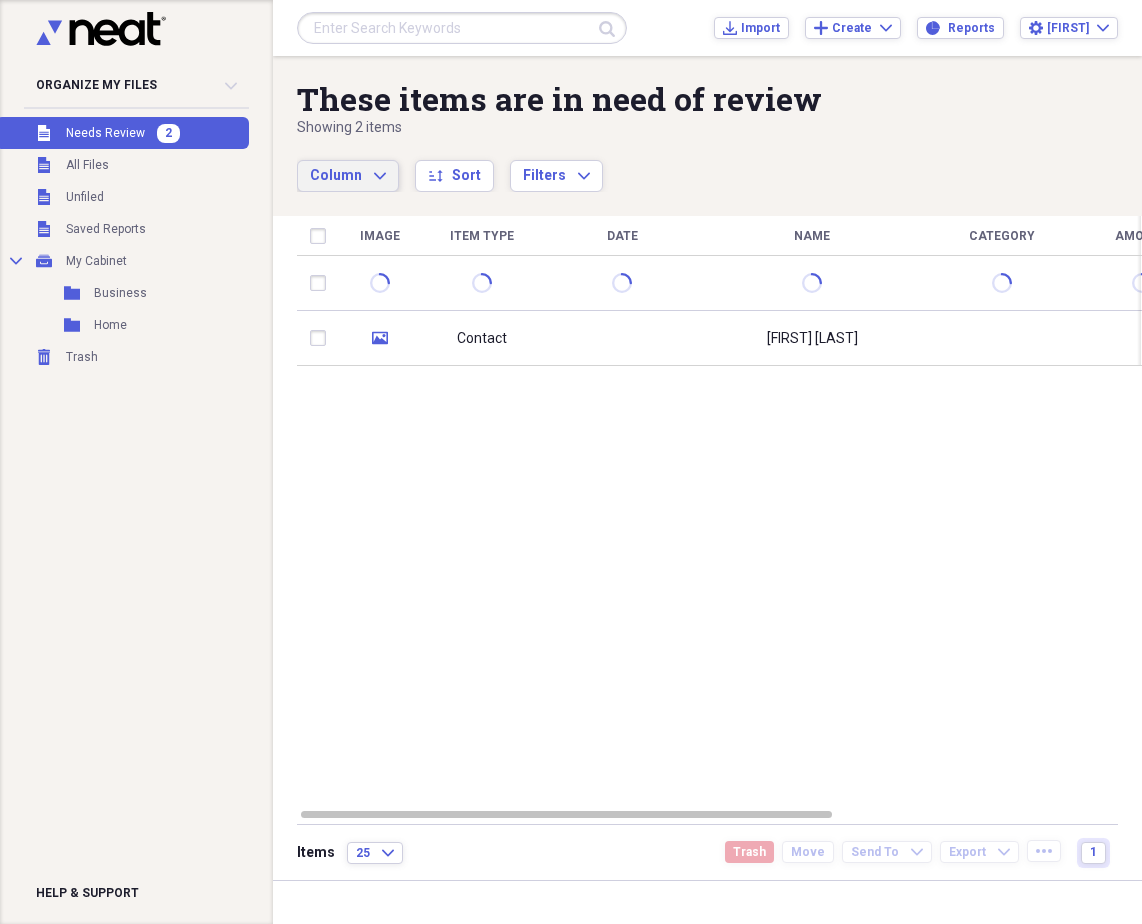 click on "Expand" 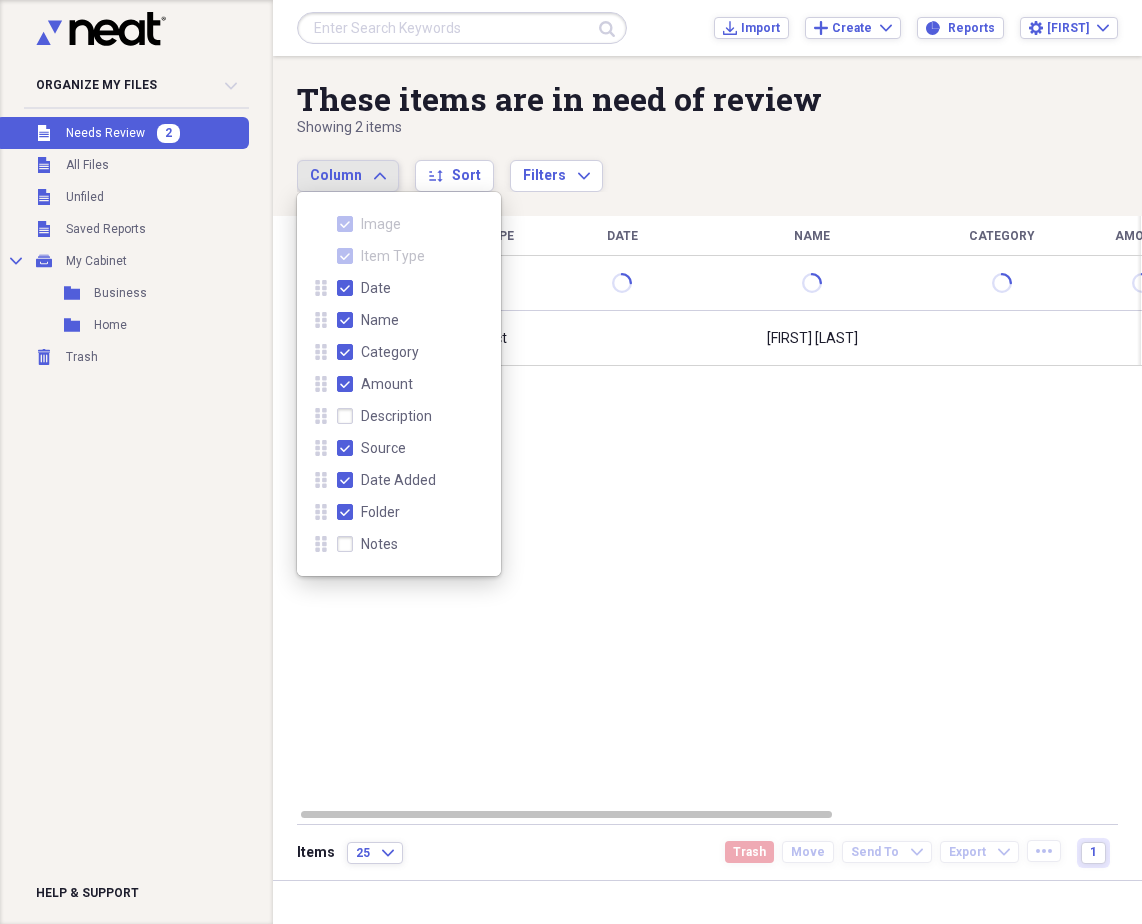 click on "Expand" 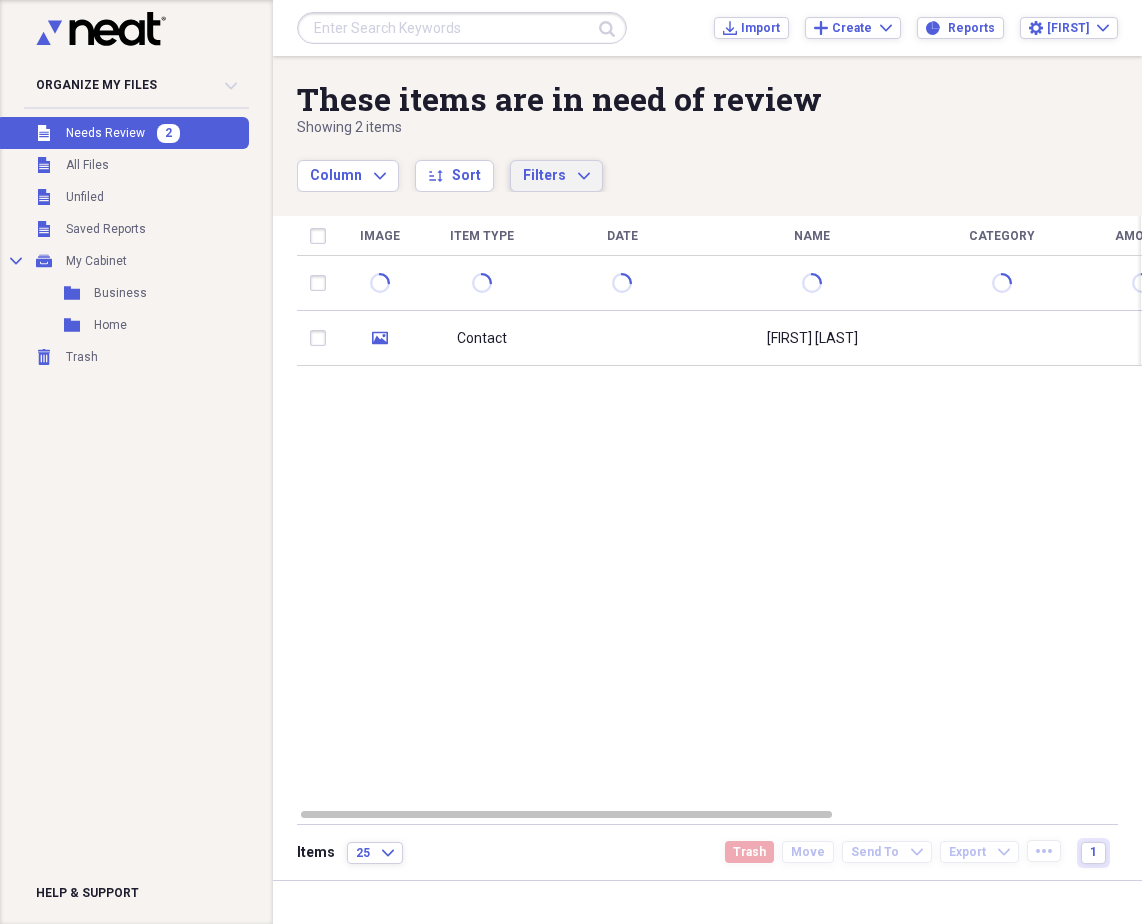 click on "Expand" 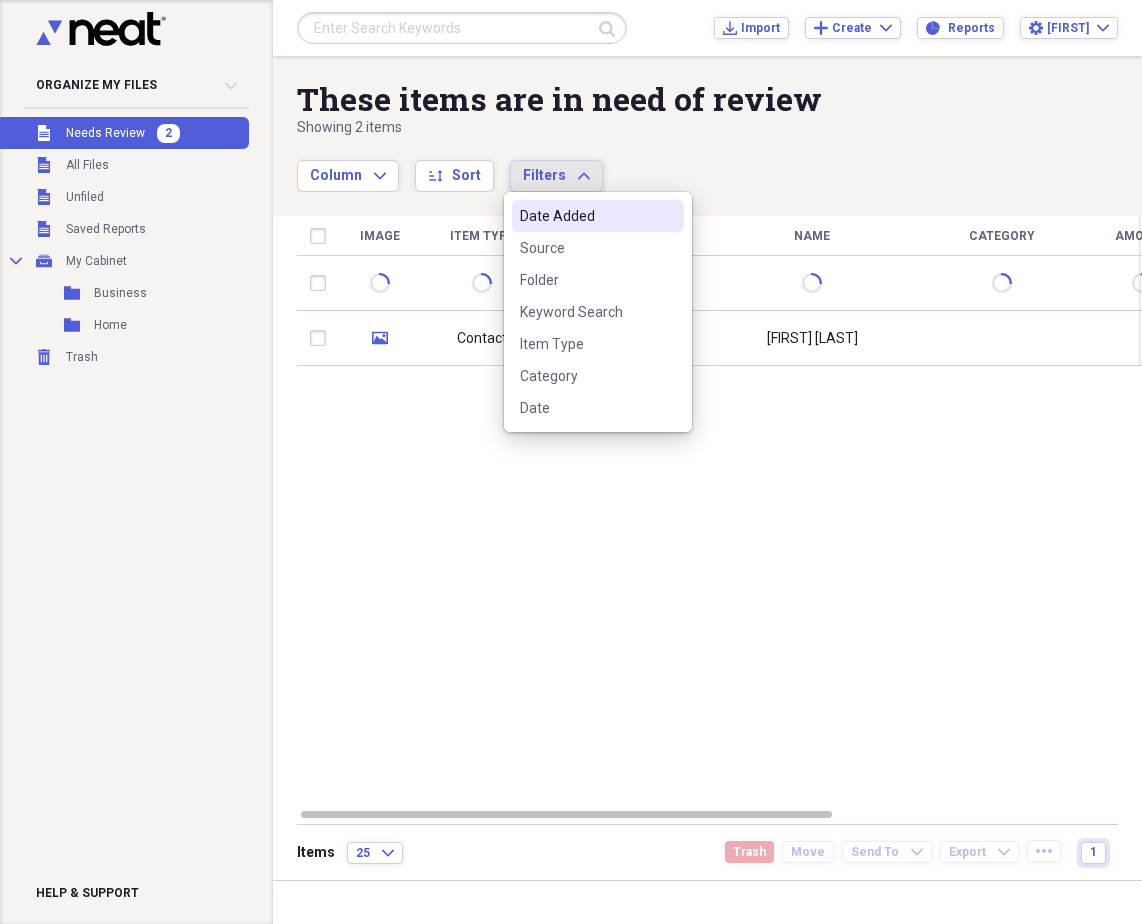 click on "Column Expand sort Sort Filters  Expand" at bounding box center (643, 165) 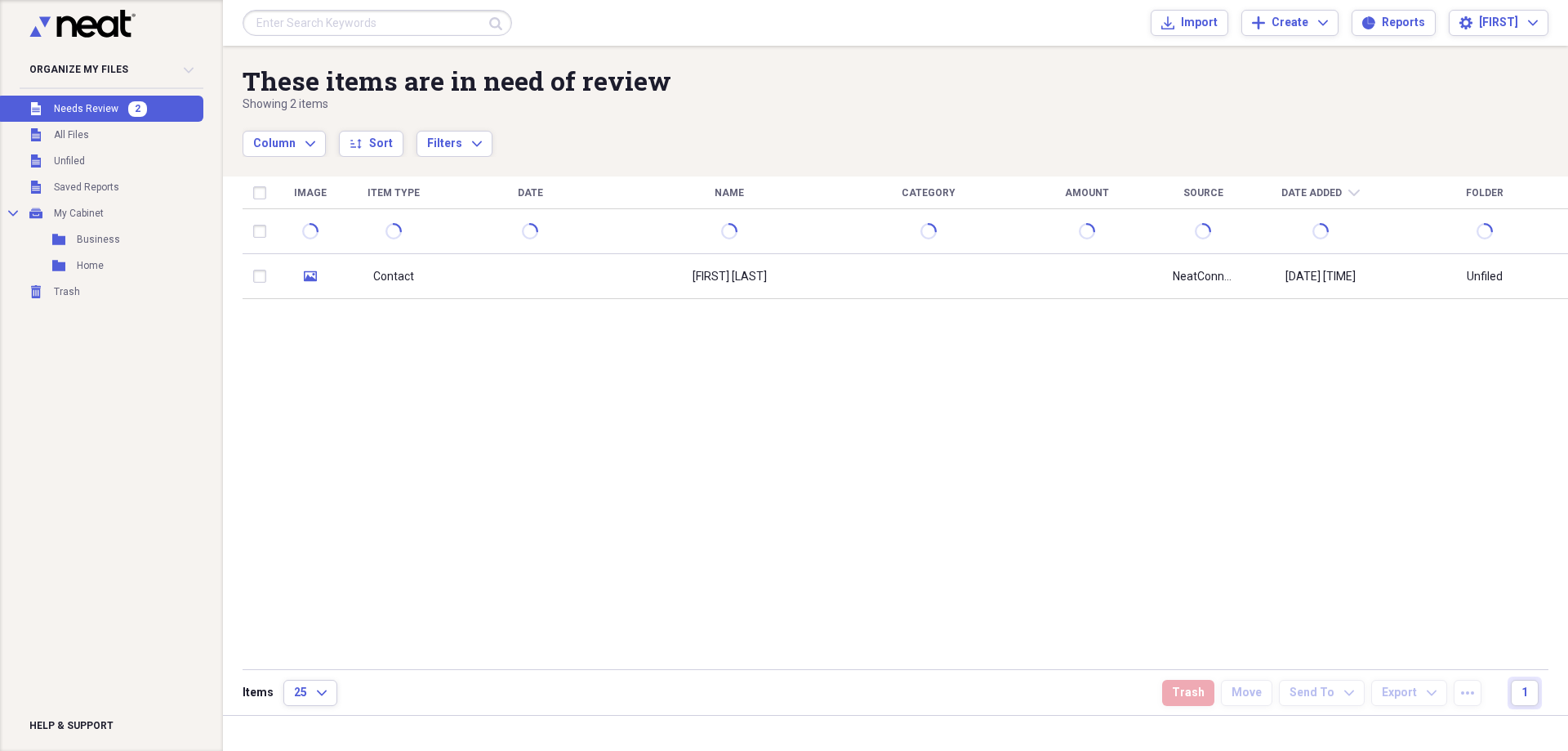 click on "2" at bounding box center (137, 109) 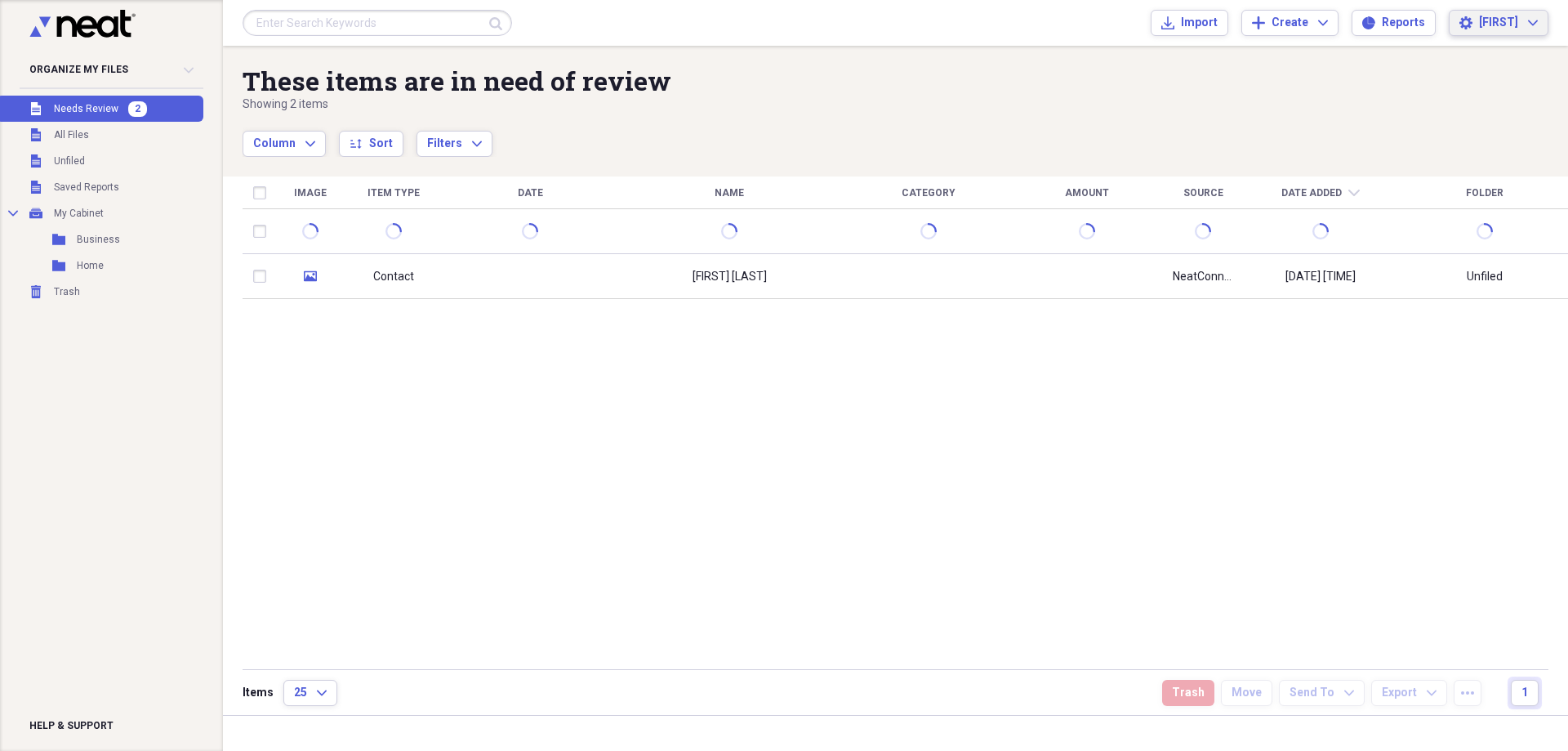 click on "Expand" 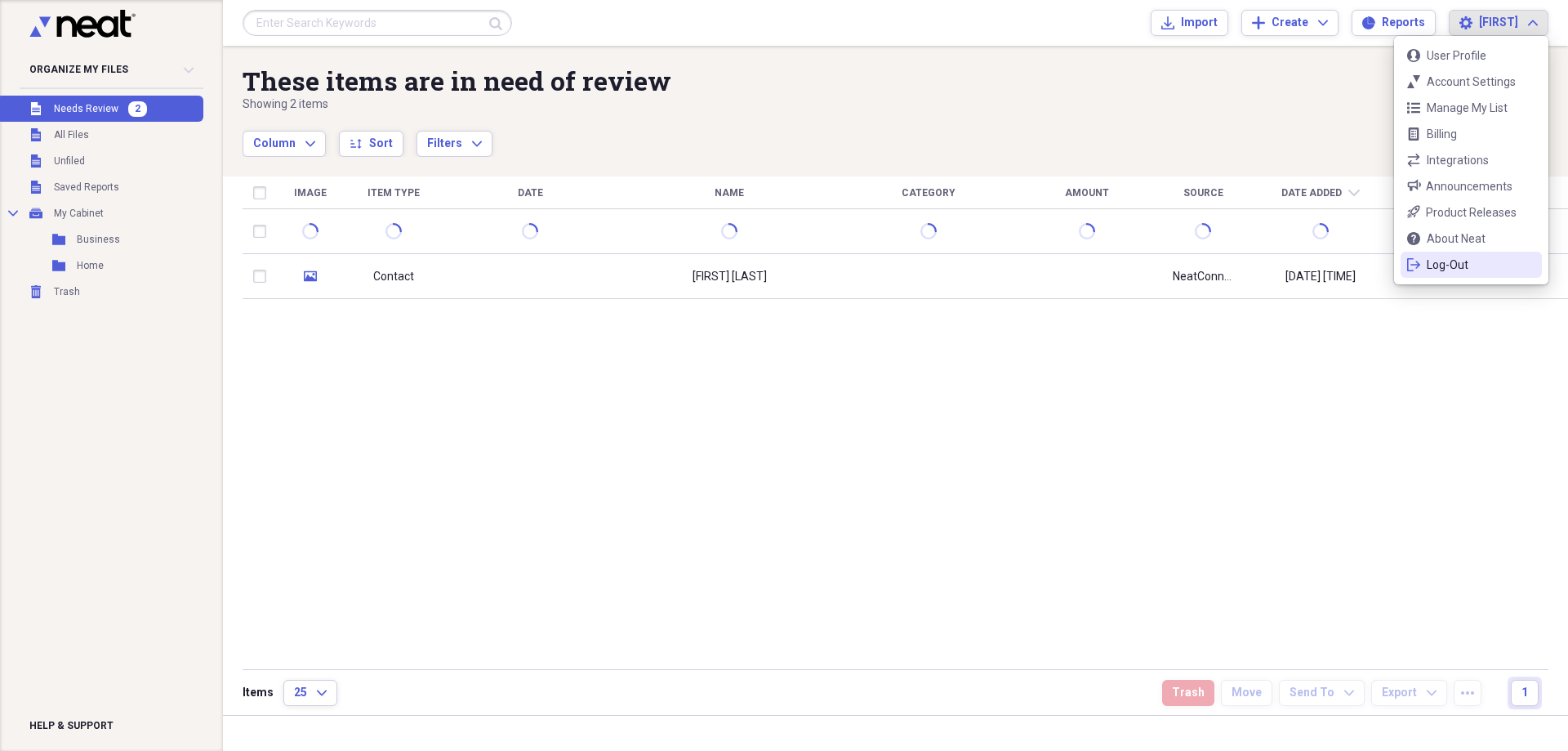 click on "logout Log-Out" at bounding box center [1471, 265] 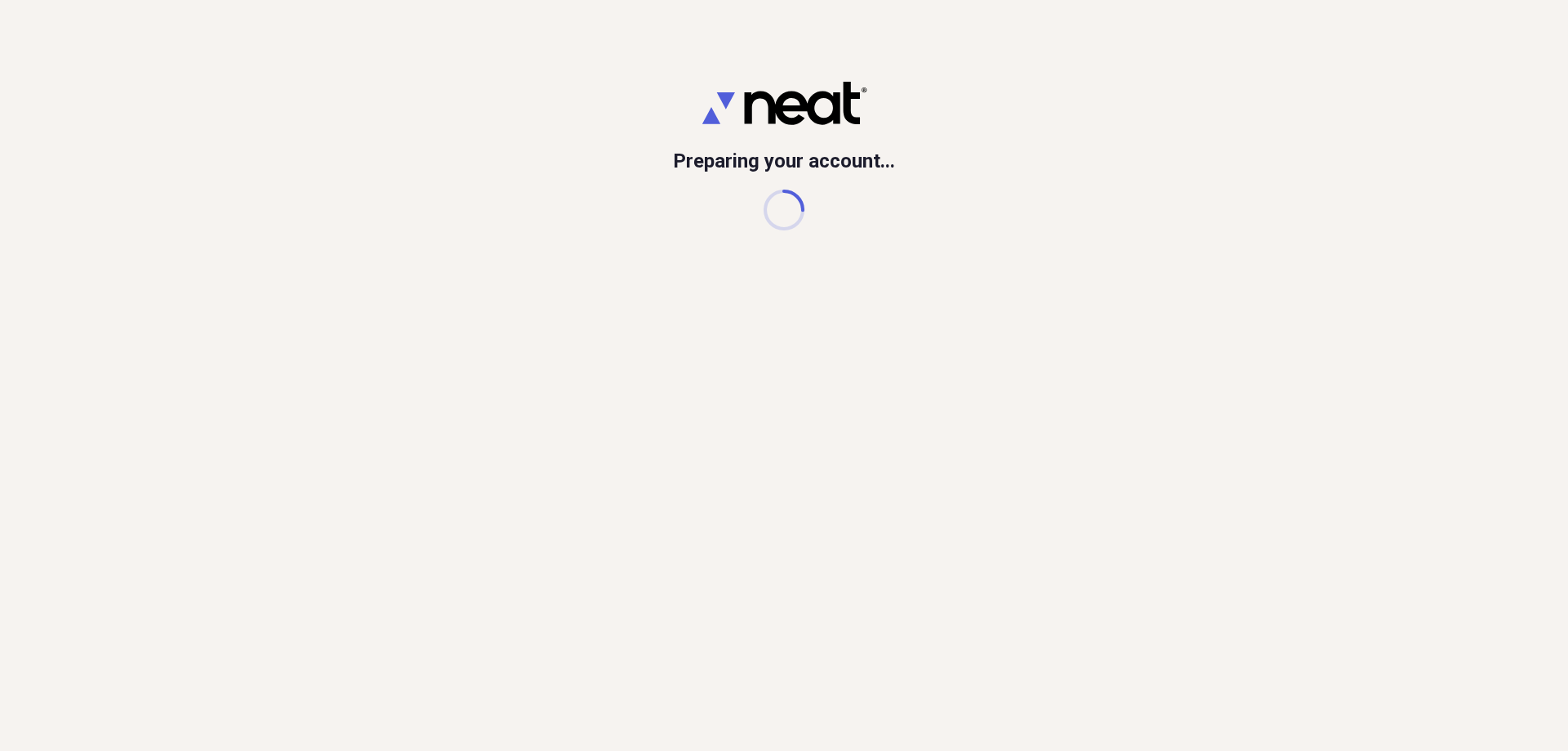 scroll, scrollTop: 0, scrollLeft: 0, axis: both 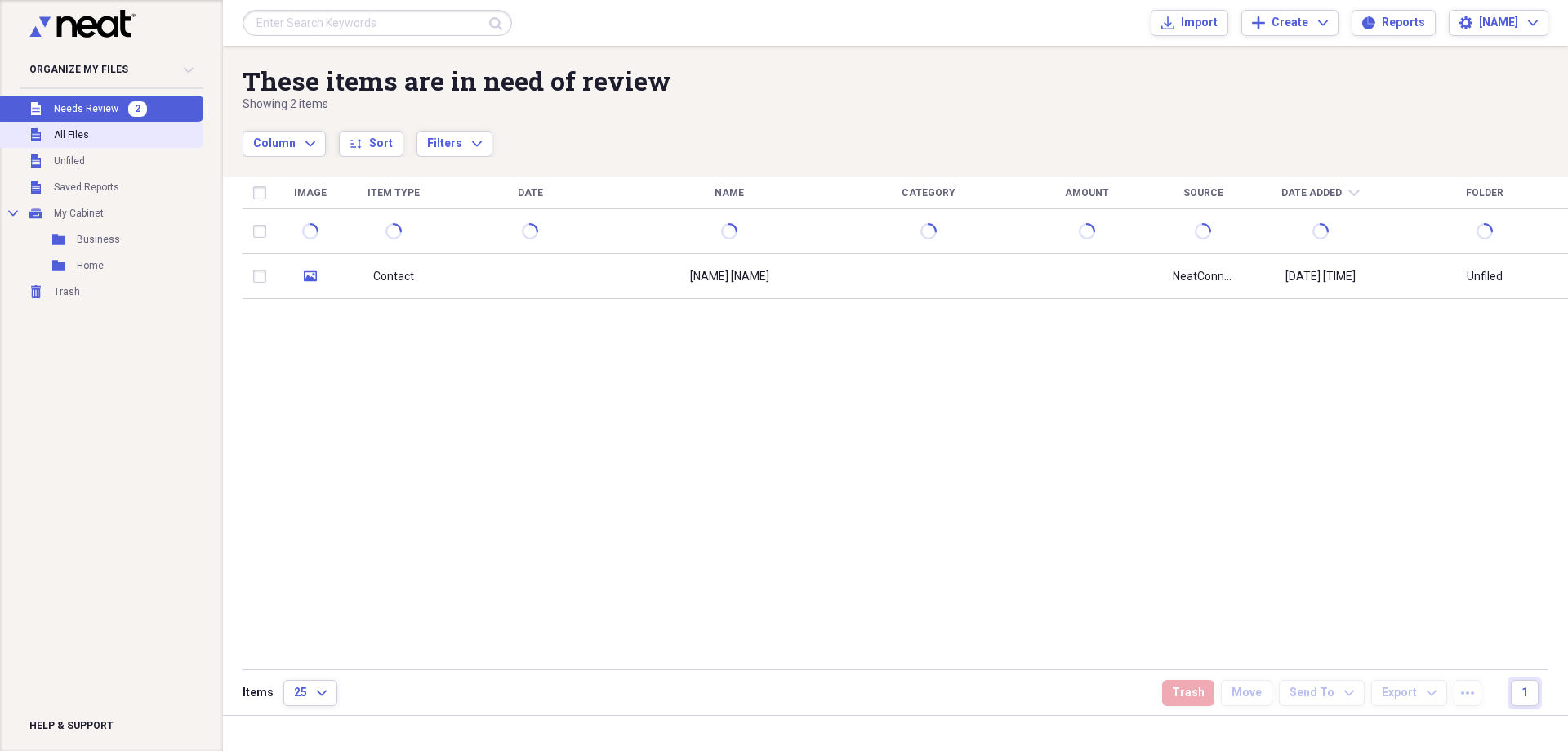click on "All Files" at bounding box center [71, 135] 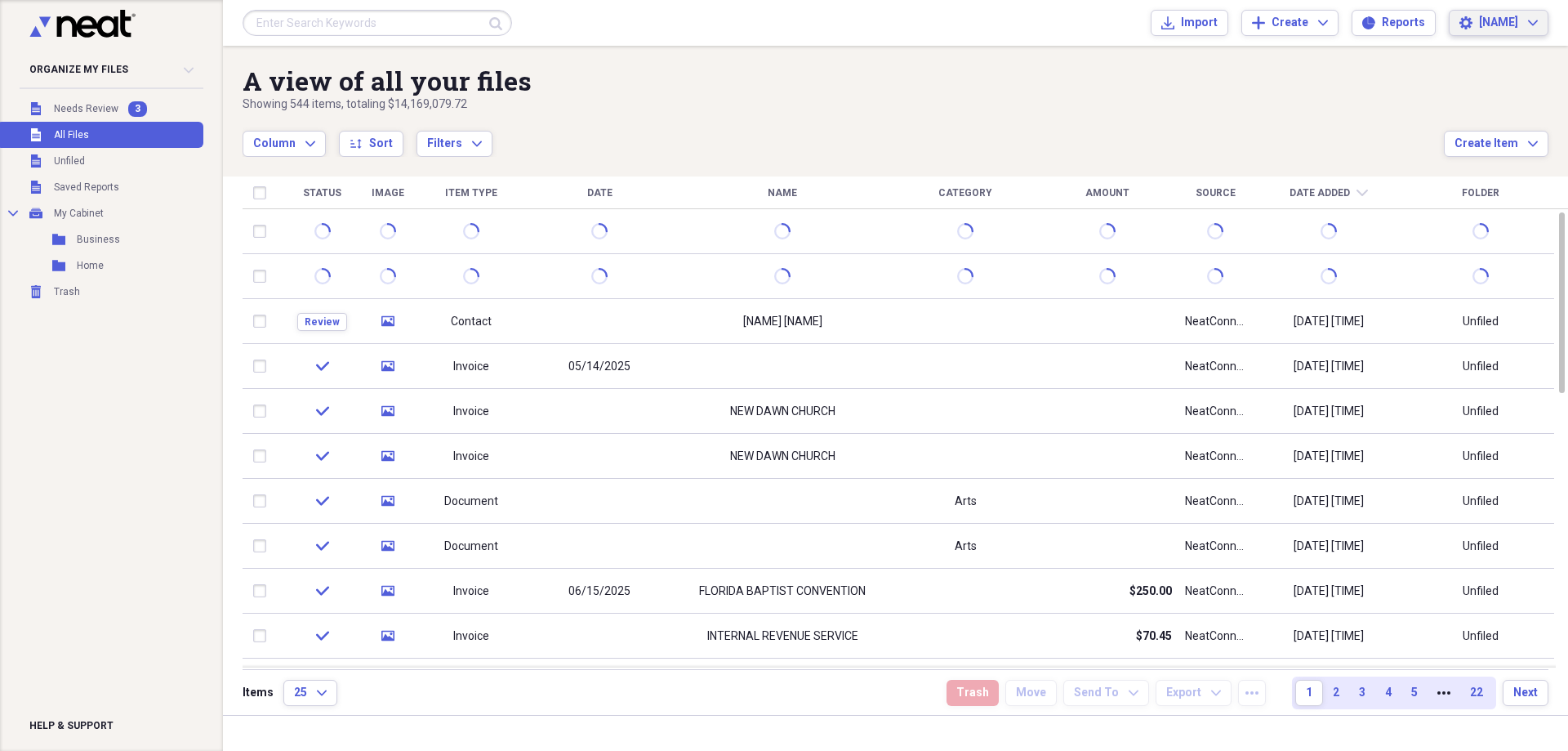 drag, startPoint x: 1523, startPoint y: 16, endPoint x: 1529, endPoint y: 23, distance: 9.219544 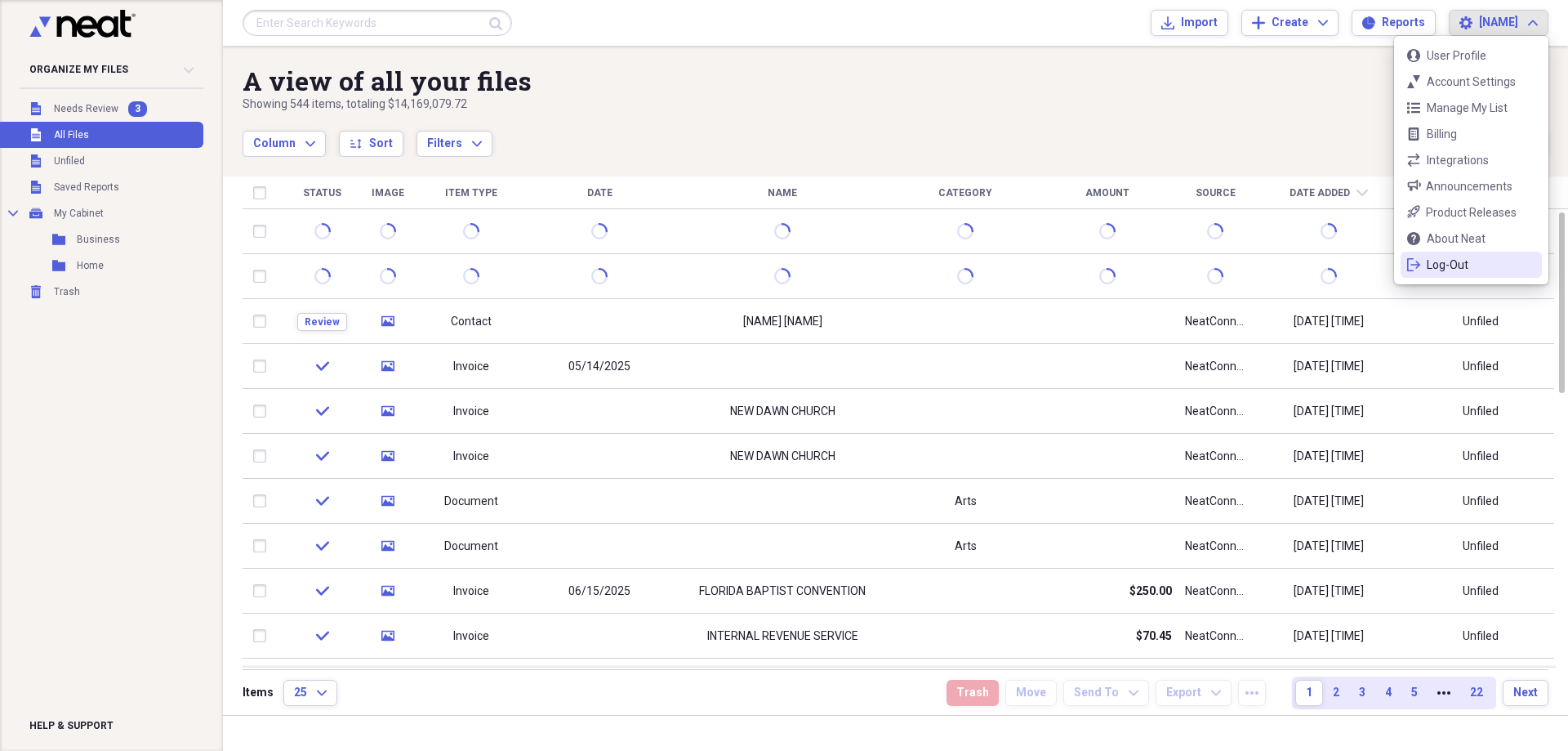 click on "Log-Out" at bounding box center [1471, 265] 